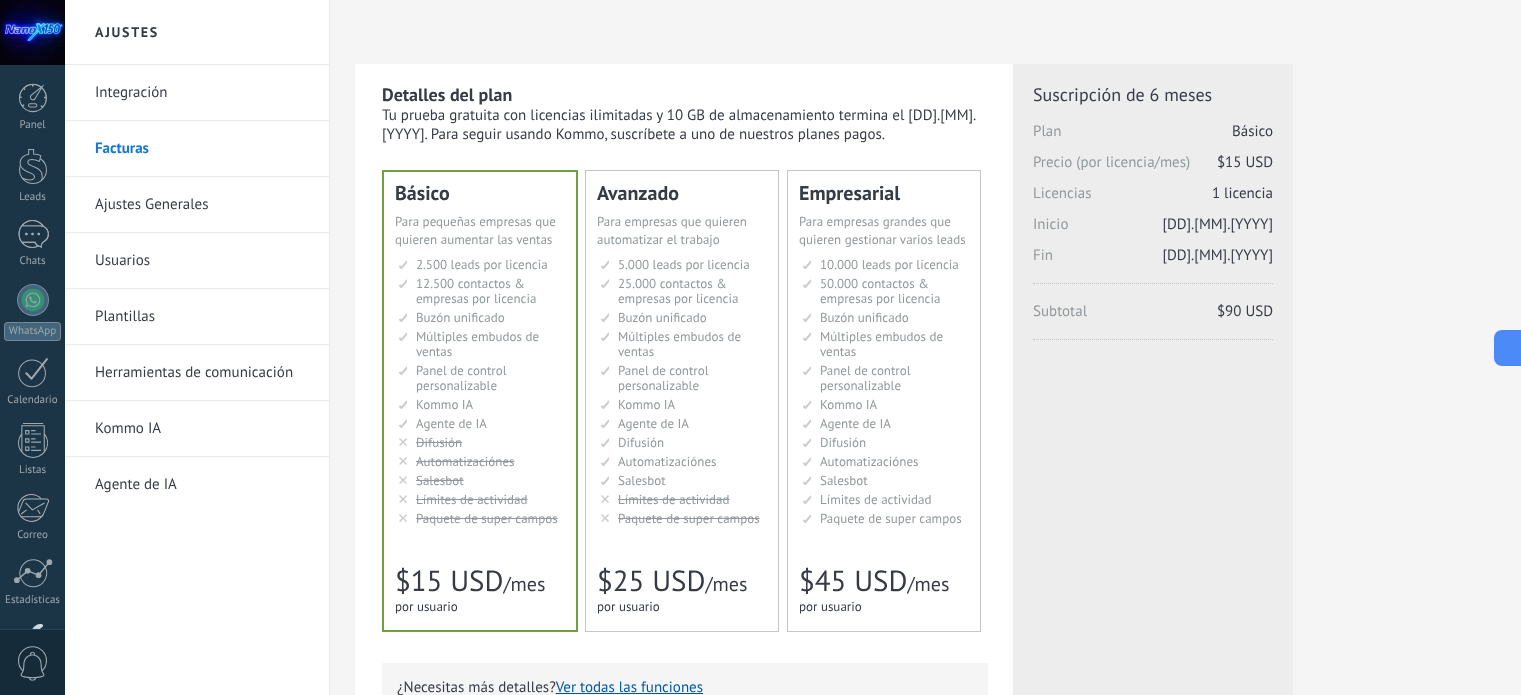 scroll, scrollTop: 0, scrollLeft: 0, axis: both 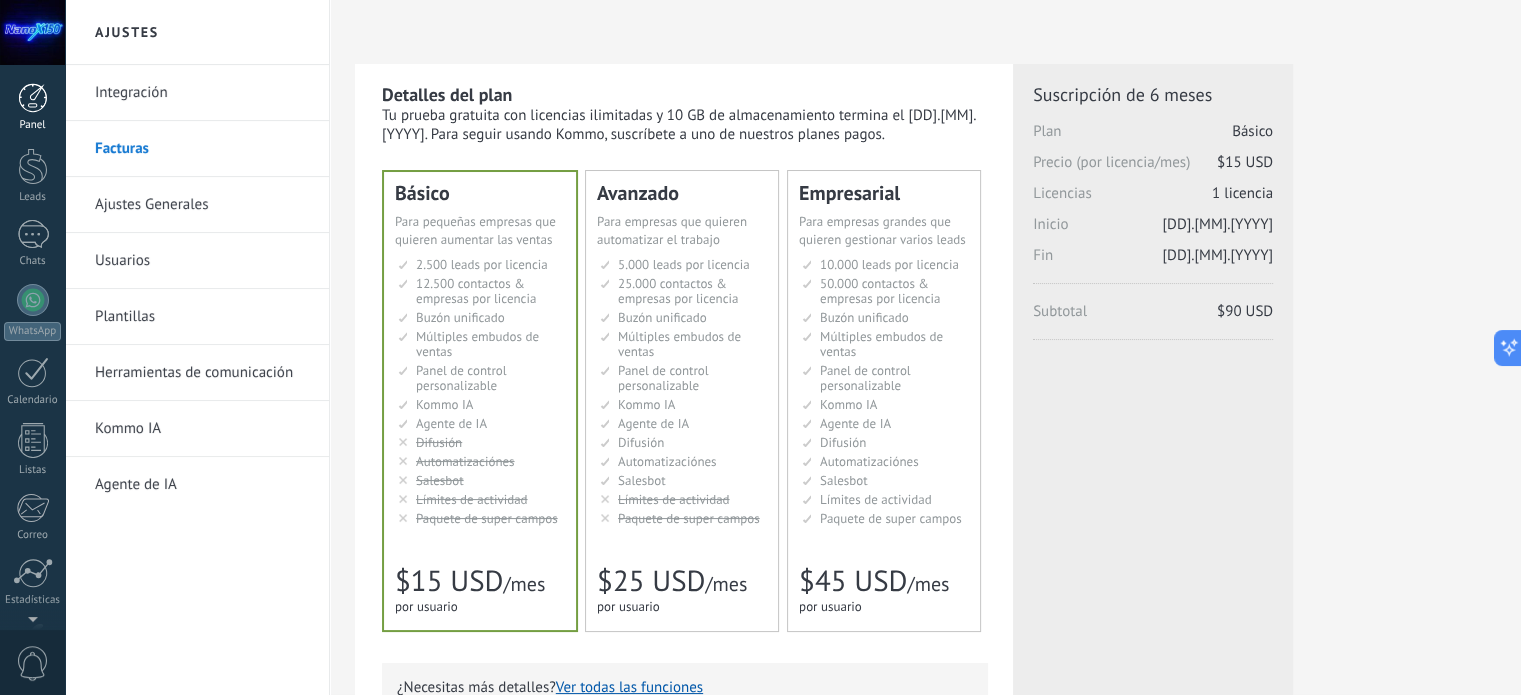 click at bounding box center (33, 98) 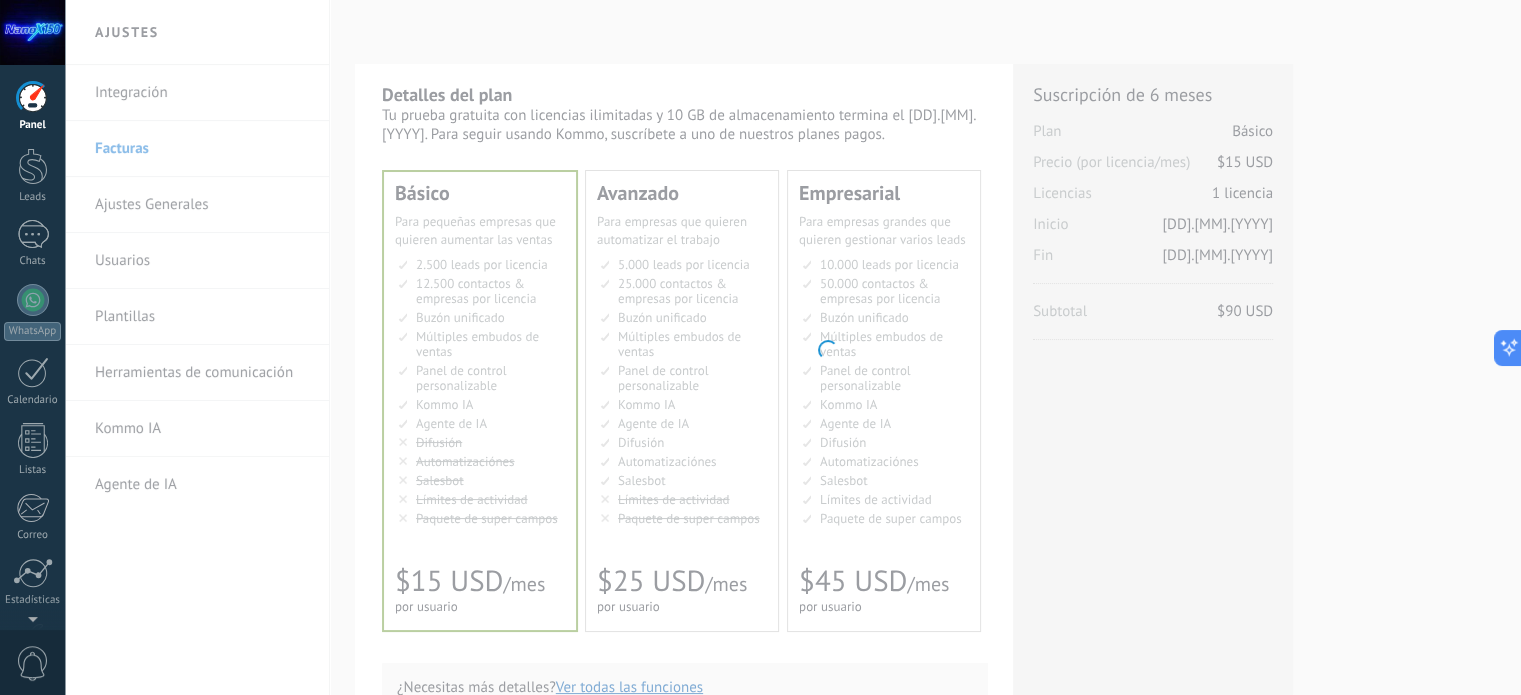 scroll, scrollTop: 0, scrollLeft: 0, axis: both 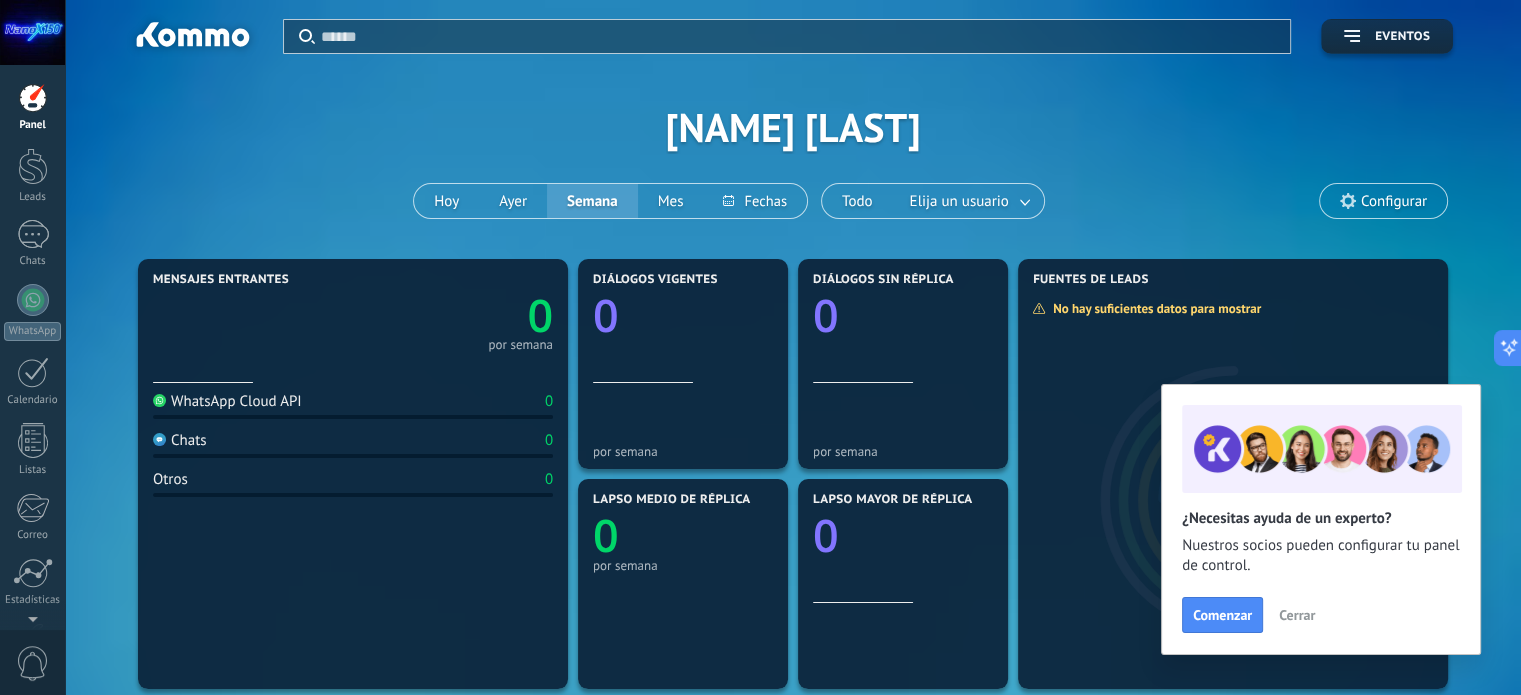 click at bounding box center (32, 32) 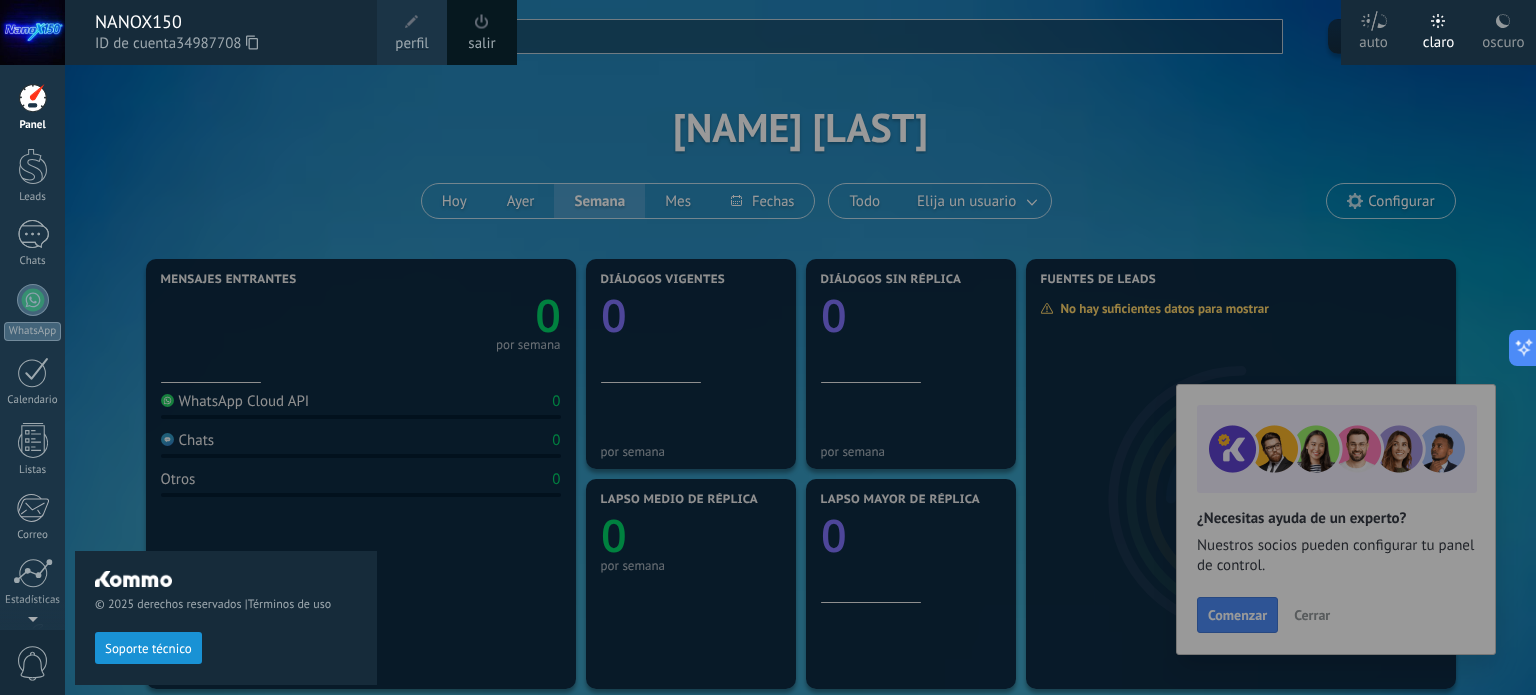 click at bounding box center (412, 22) 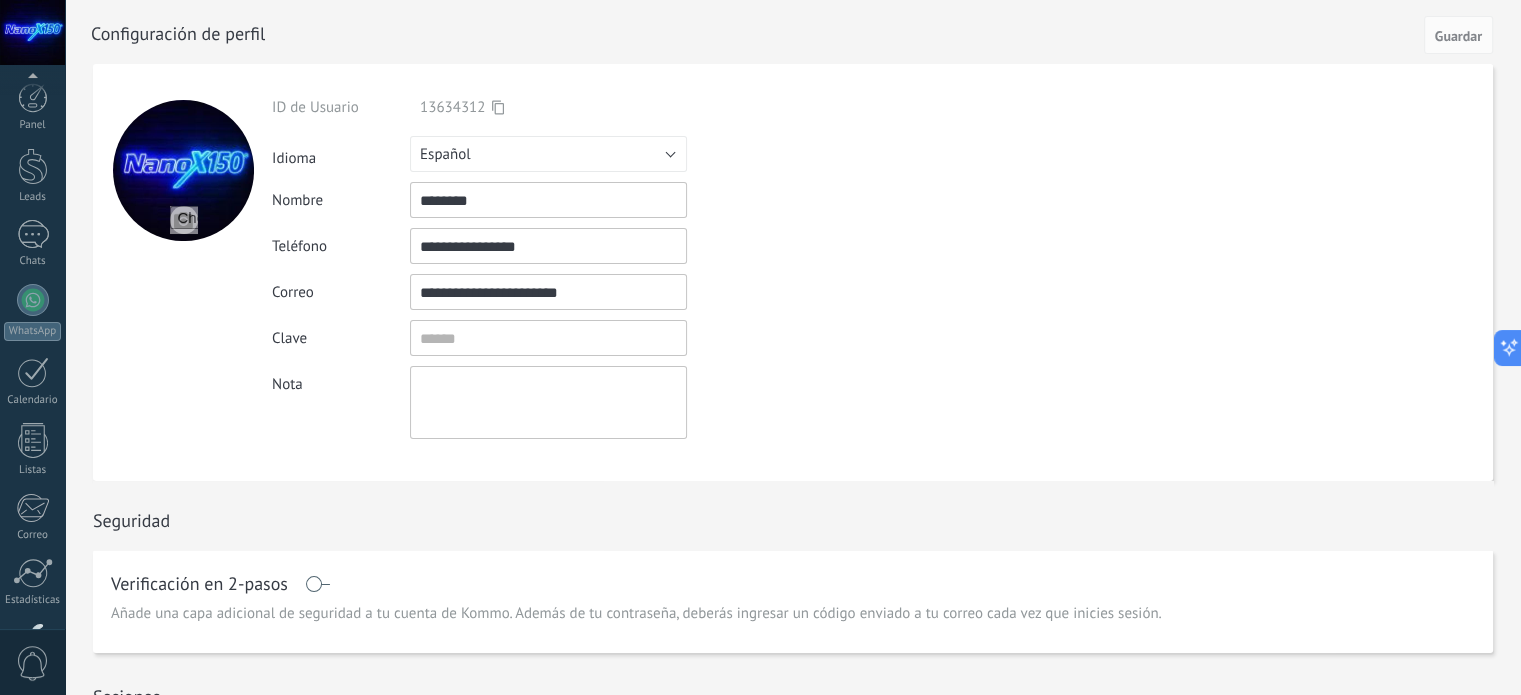 scroll, scrollTop: 136, scrollLeft: 0, axis: vertical 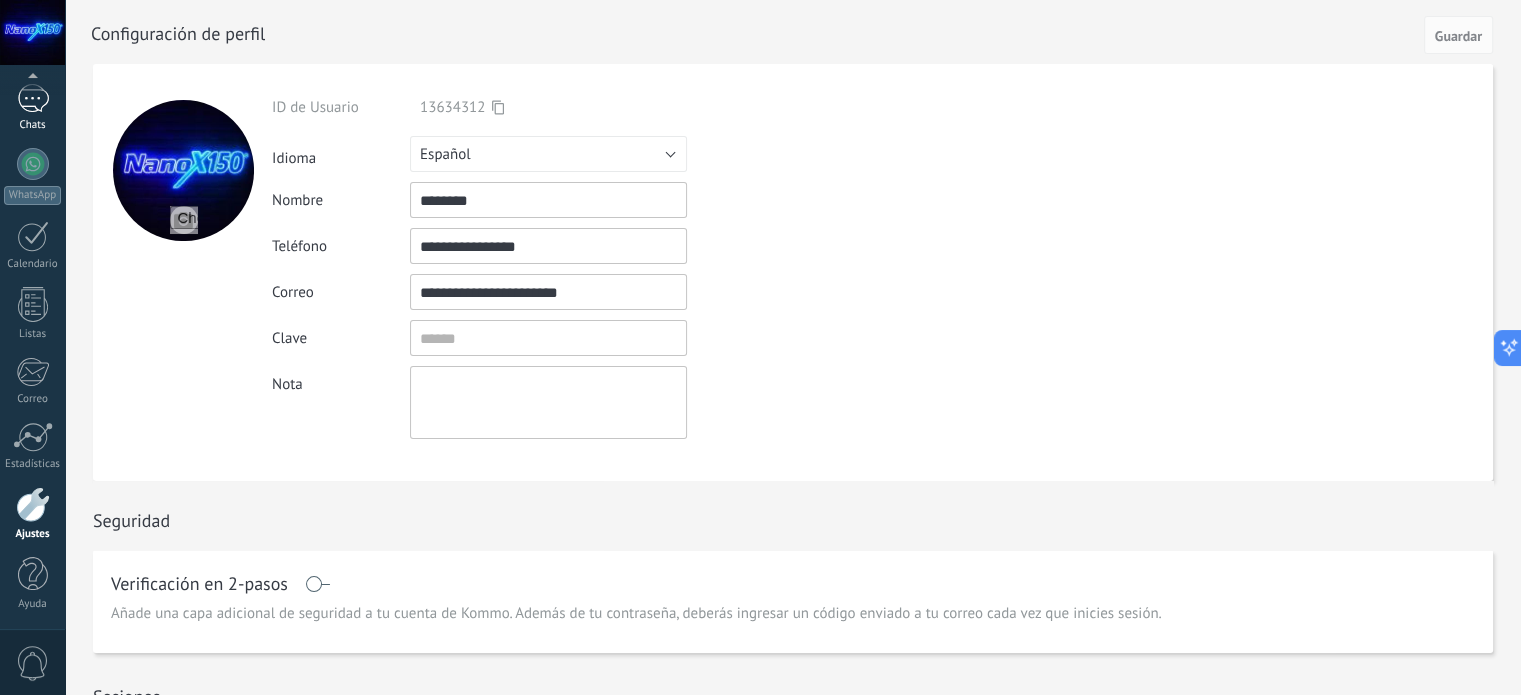 click at bounding box center (33, 98) 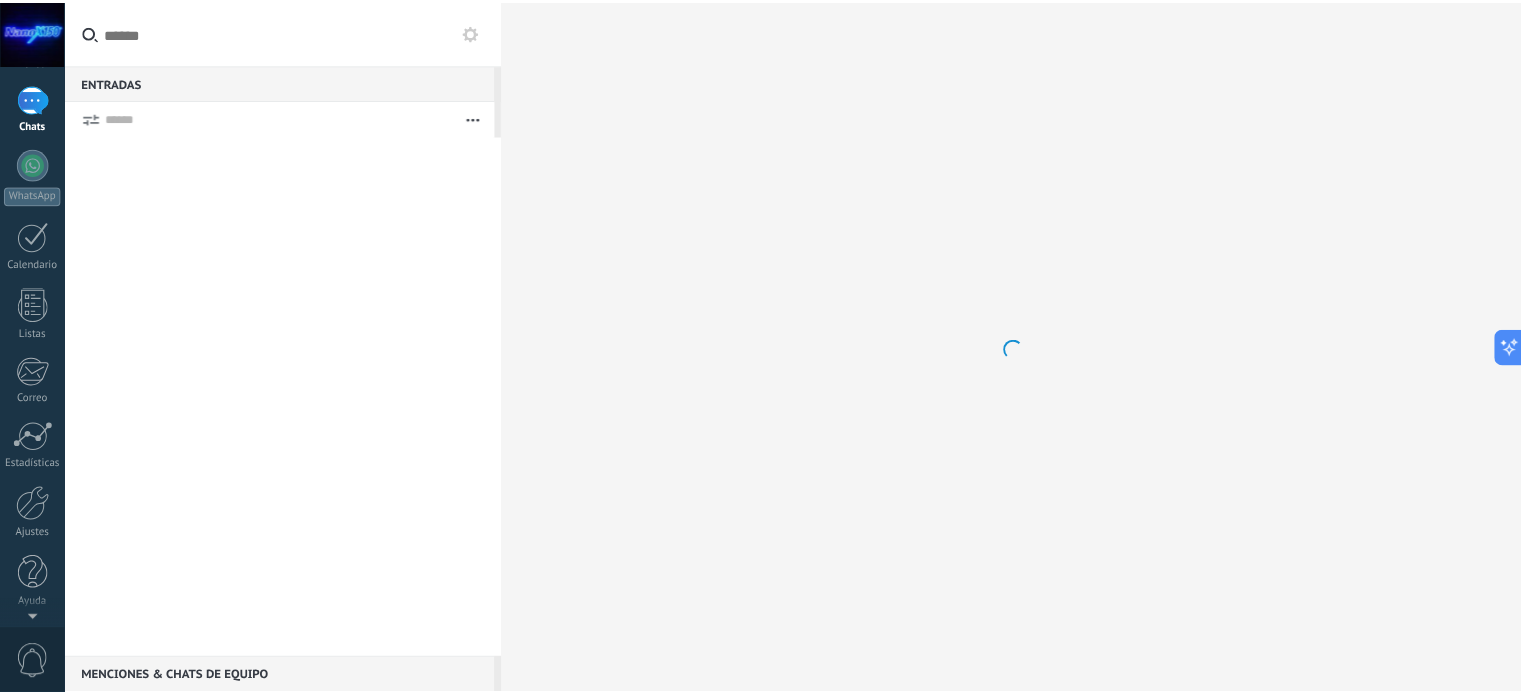 scroll, scrollTop: 0, scrollLeft: 0, axis: both 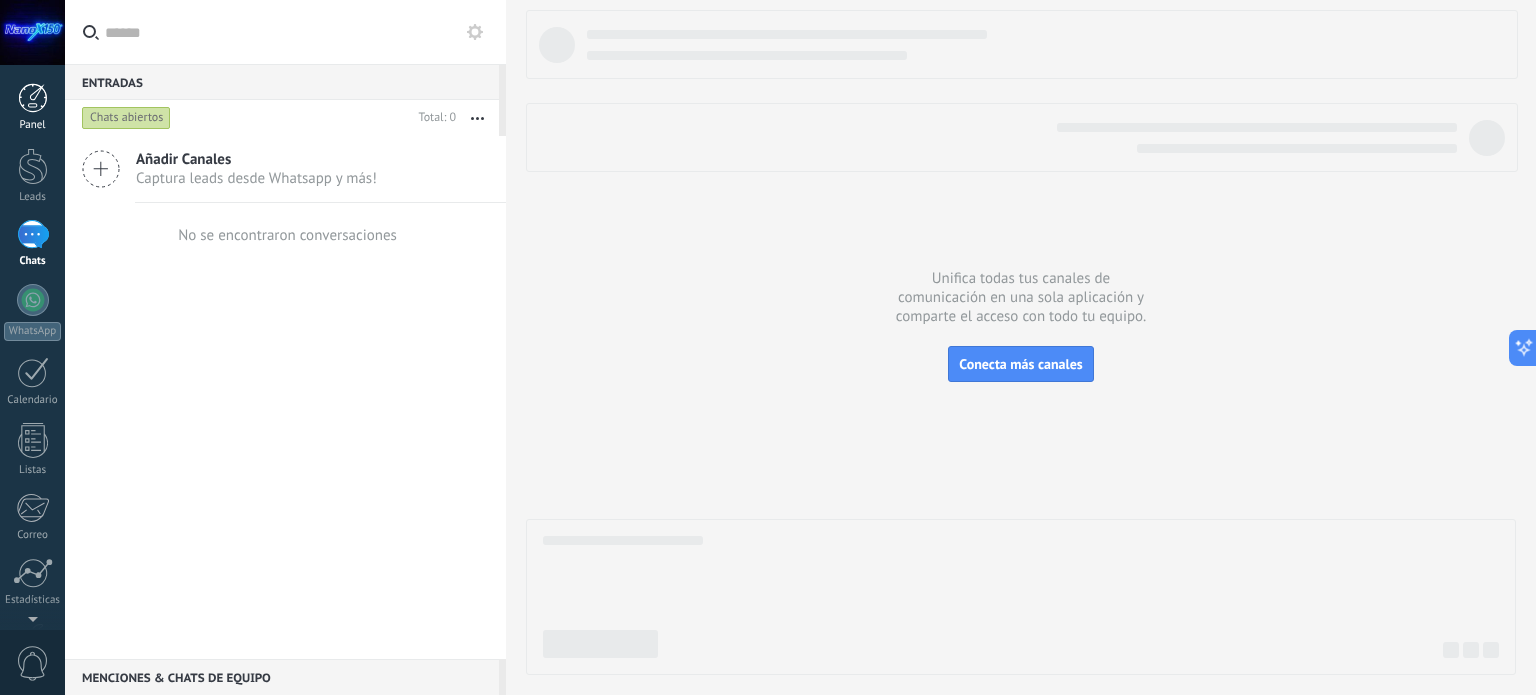 click at bounding box center [33, 98] 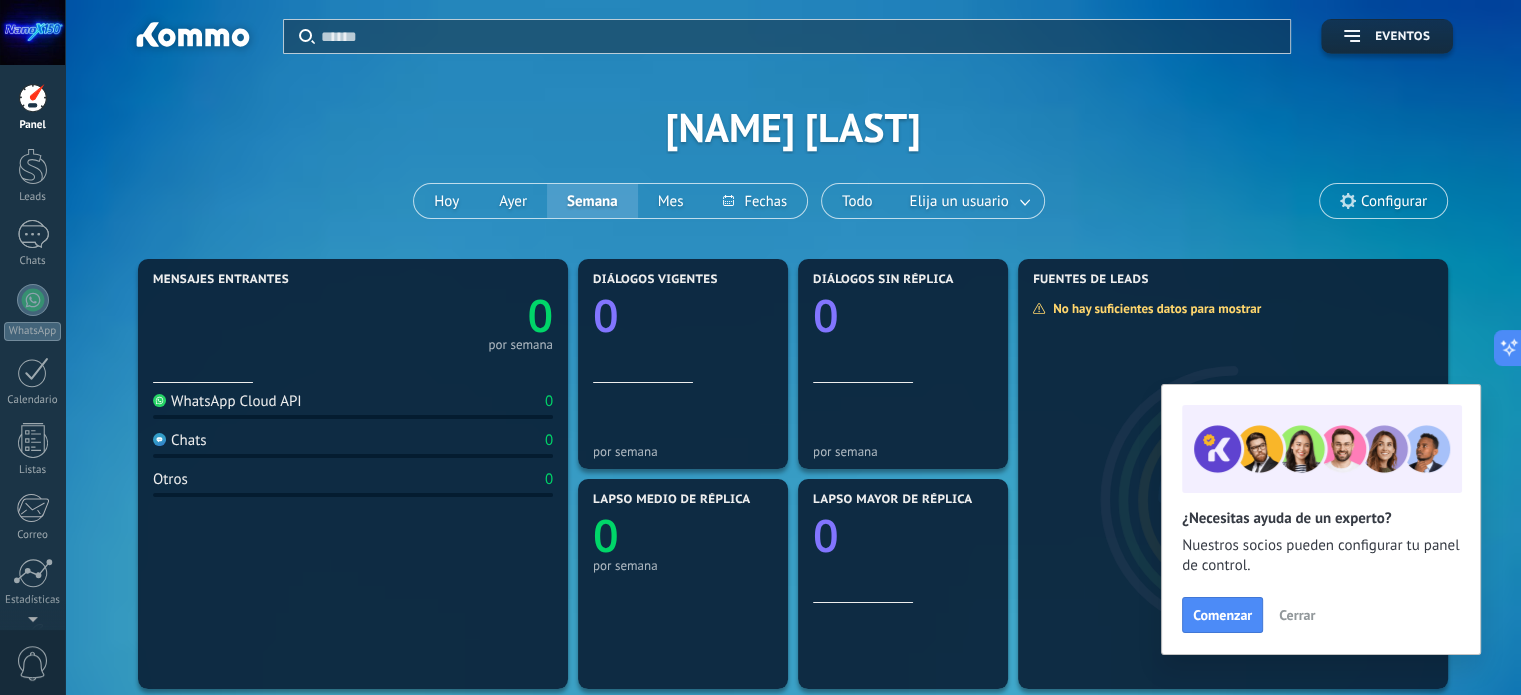 click on "Configurar" at bounding box center [1394, 201] 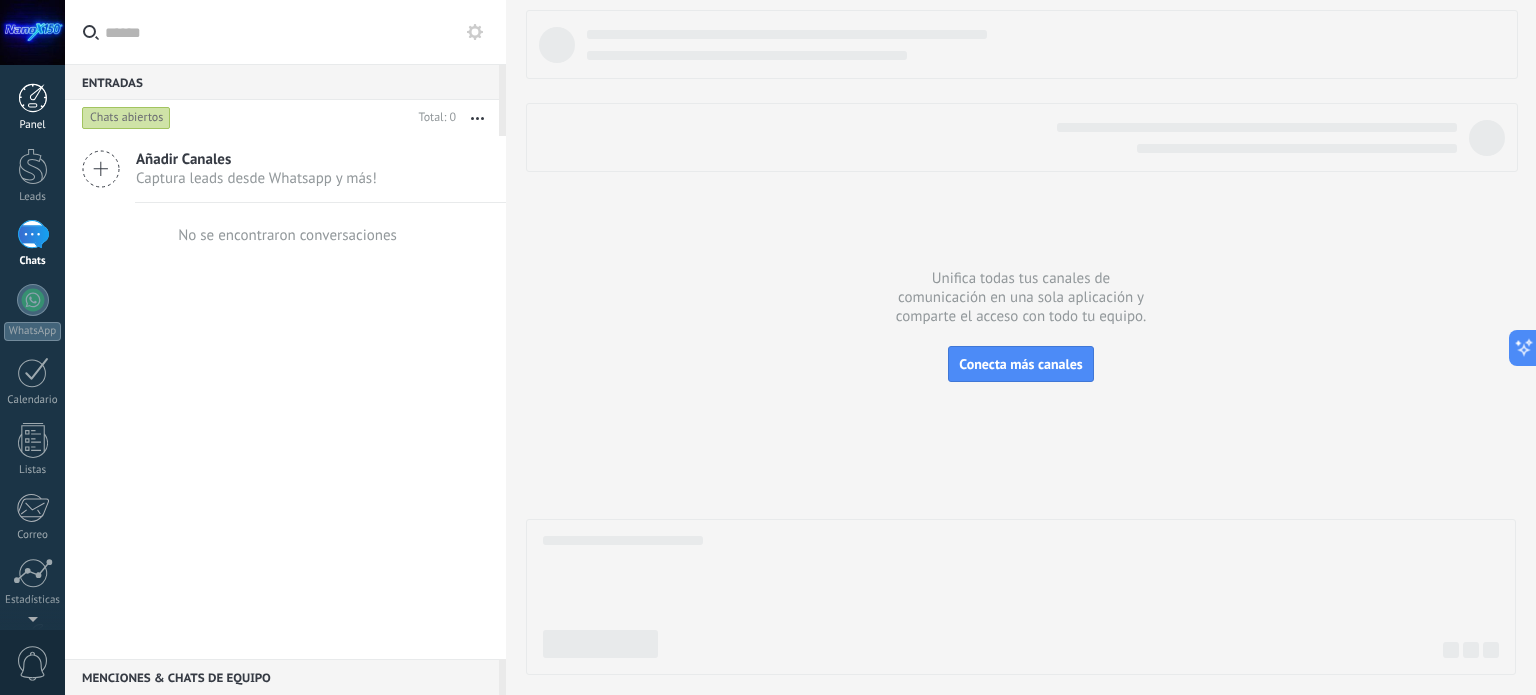 click at bounding box center [33, 98] 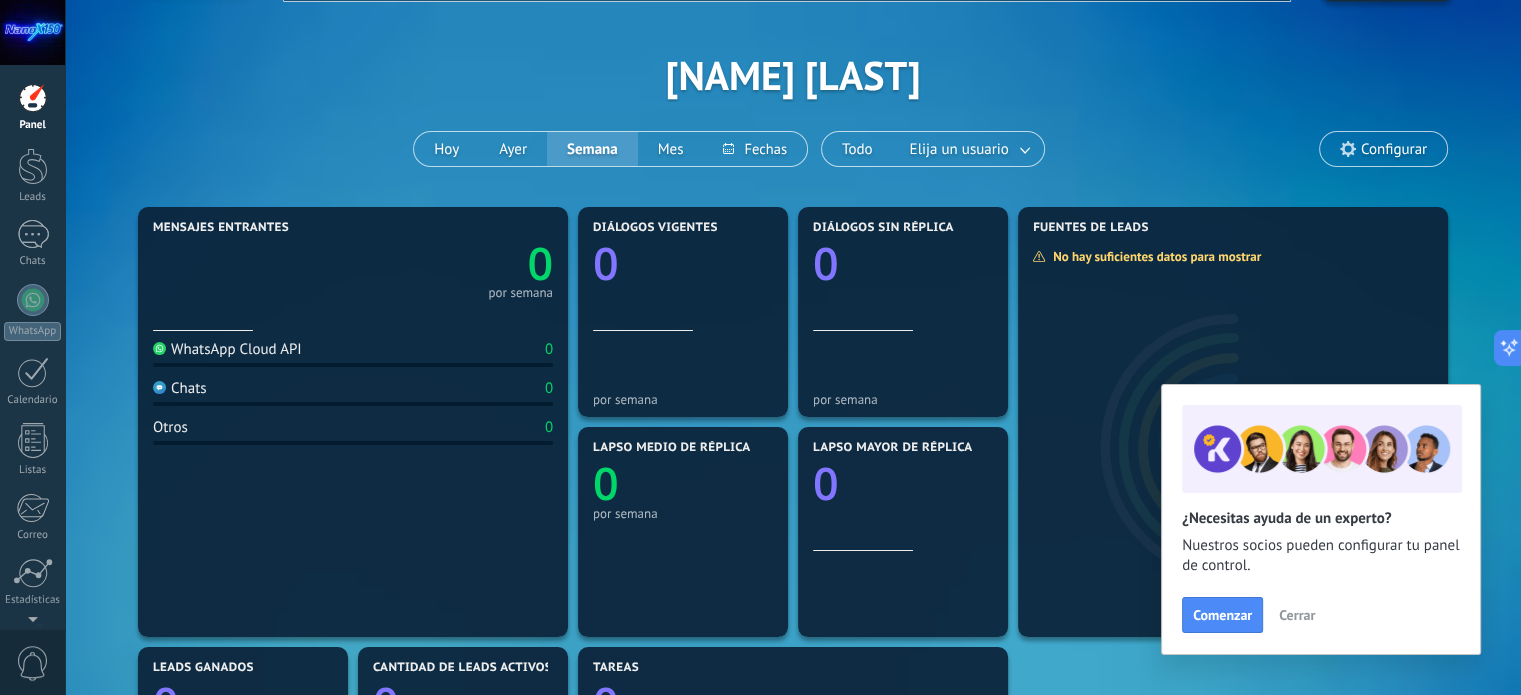 scroll, scrollTop: 0, scrollLeft: 0, axis: both 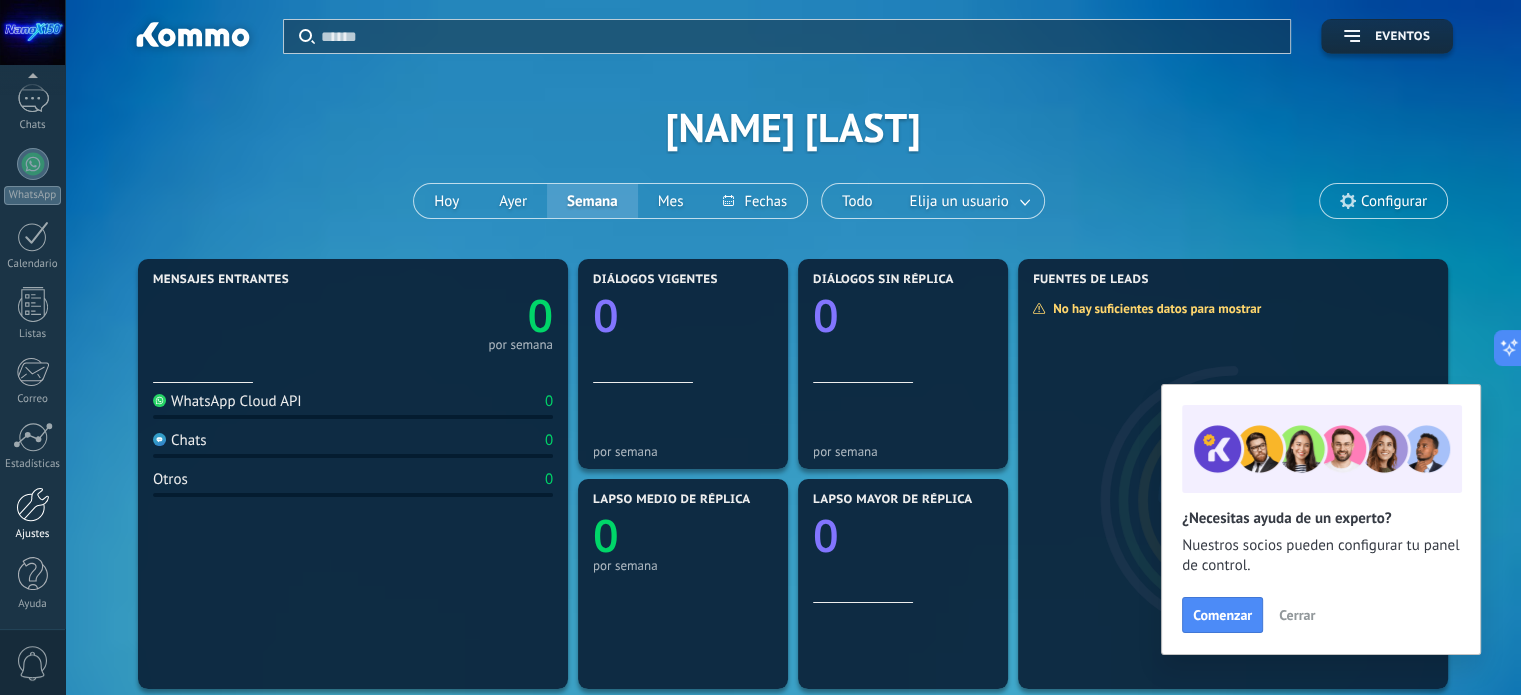 click on "Ajustes" at bounding box center (32, 514) 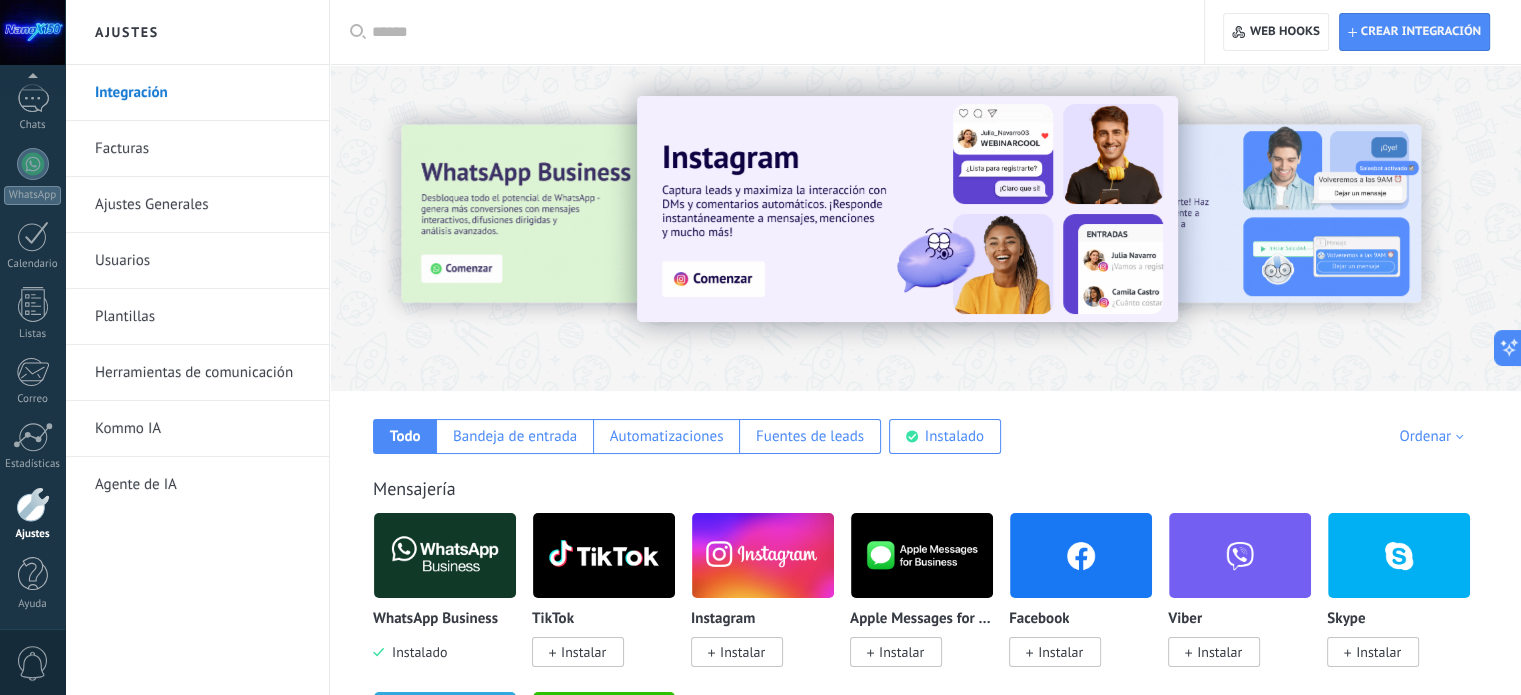 click on "0" at bounding box center [33, 663] 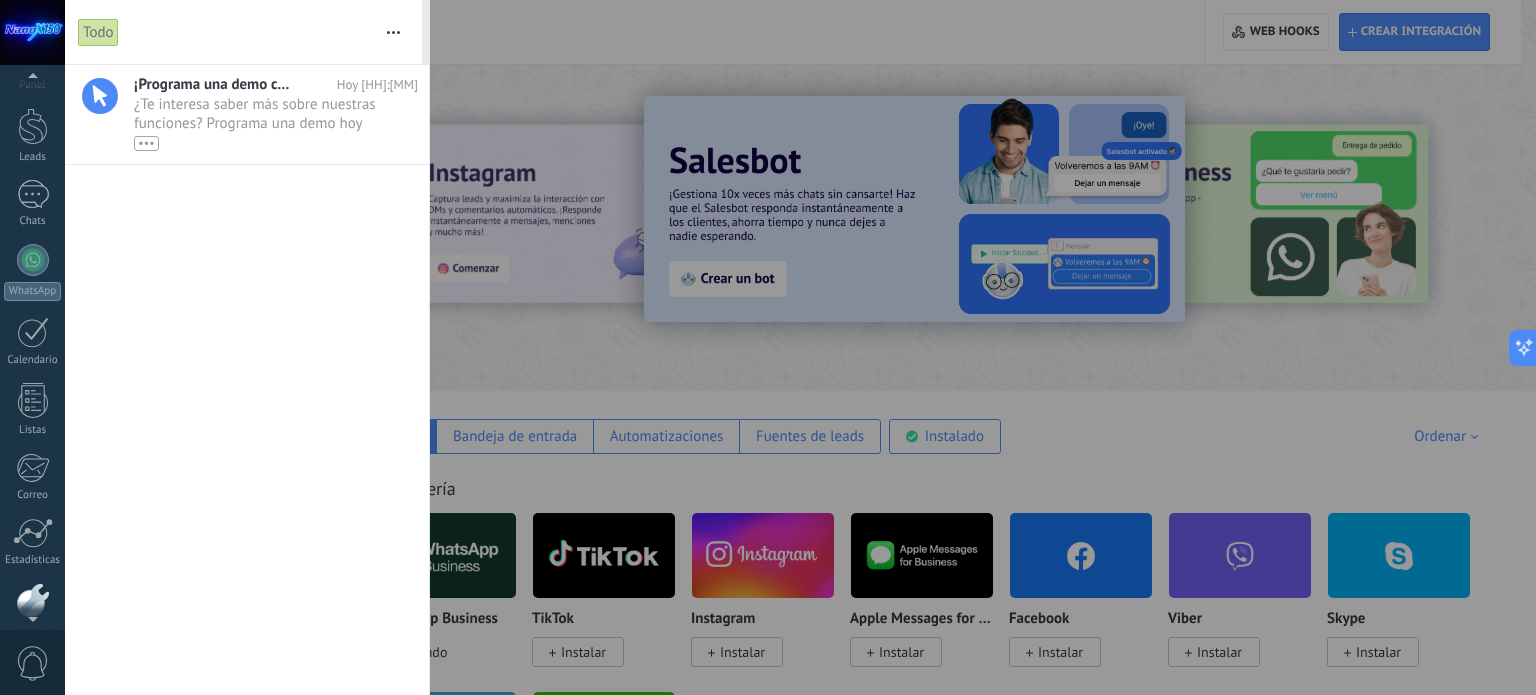 scroll, scrollTop: 0, scrollLeft: 0, axis: both 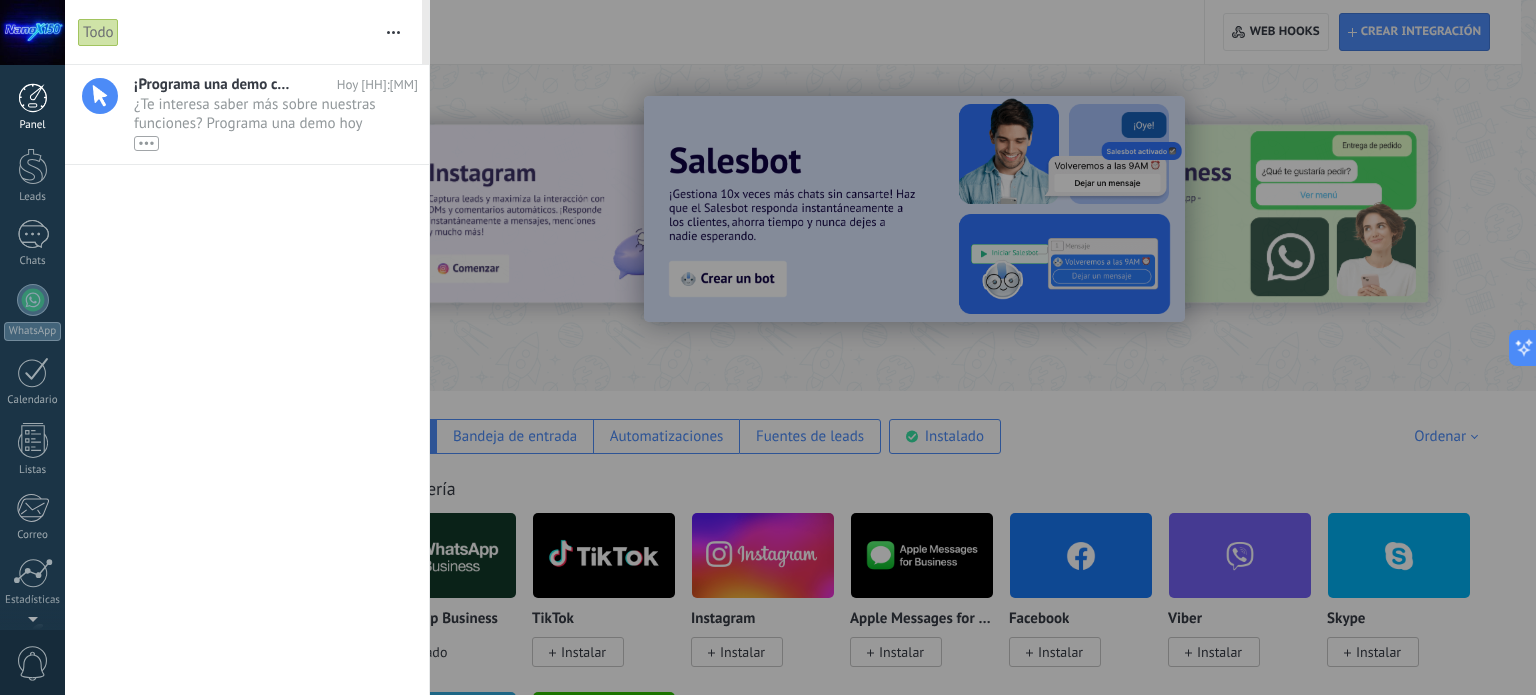 click at bounding box center [33, 98] 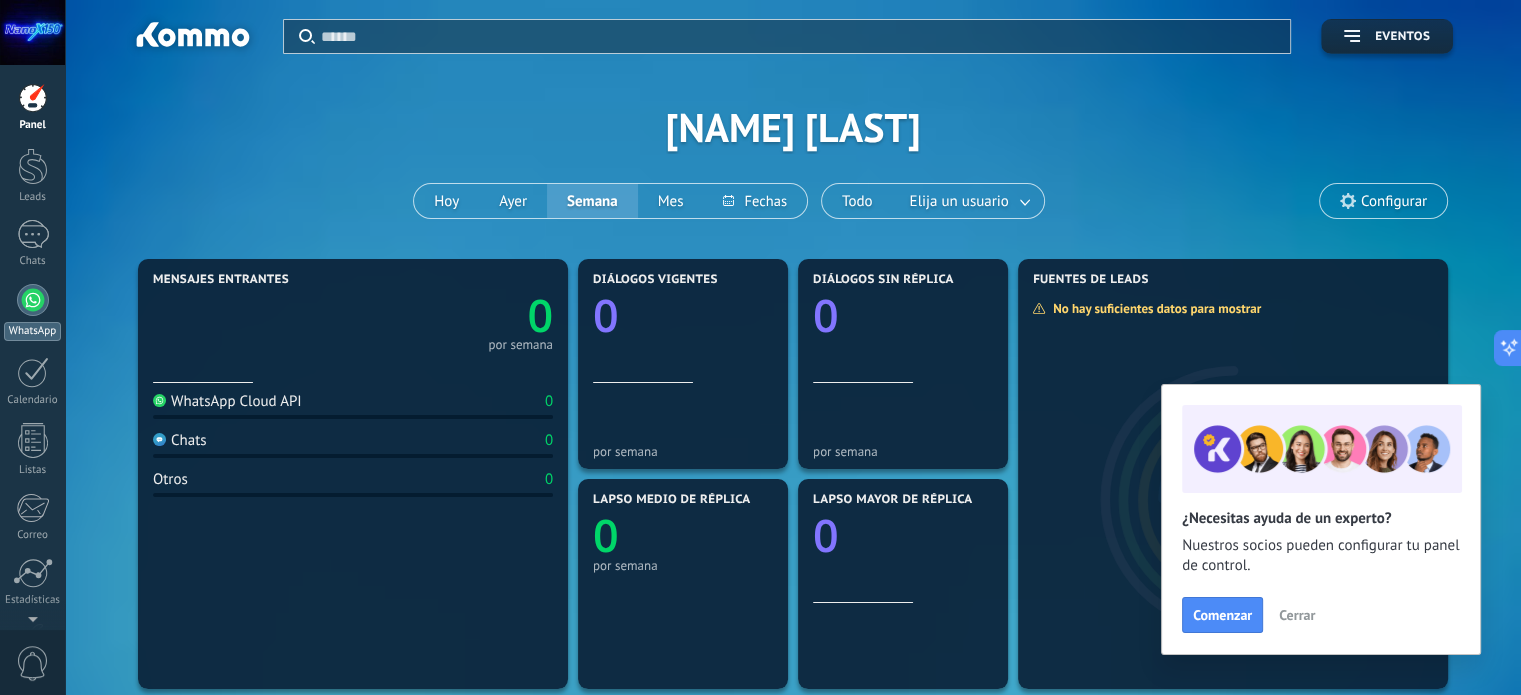 click on "WhatsApp" at bounding box center [32, 312] 